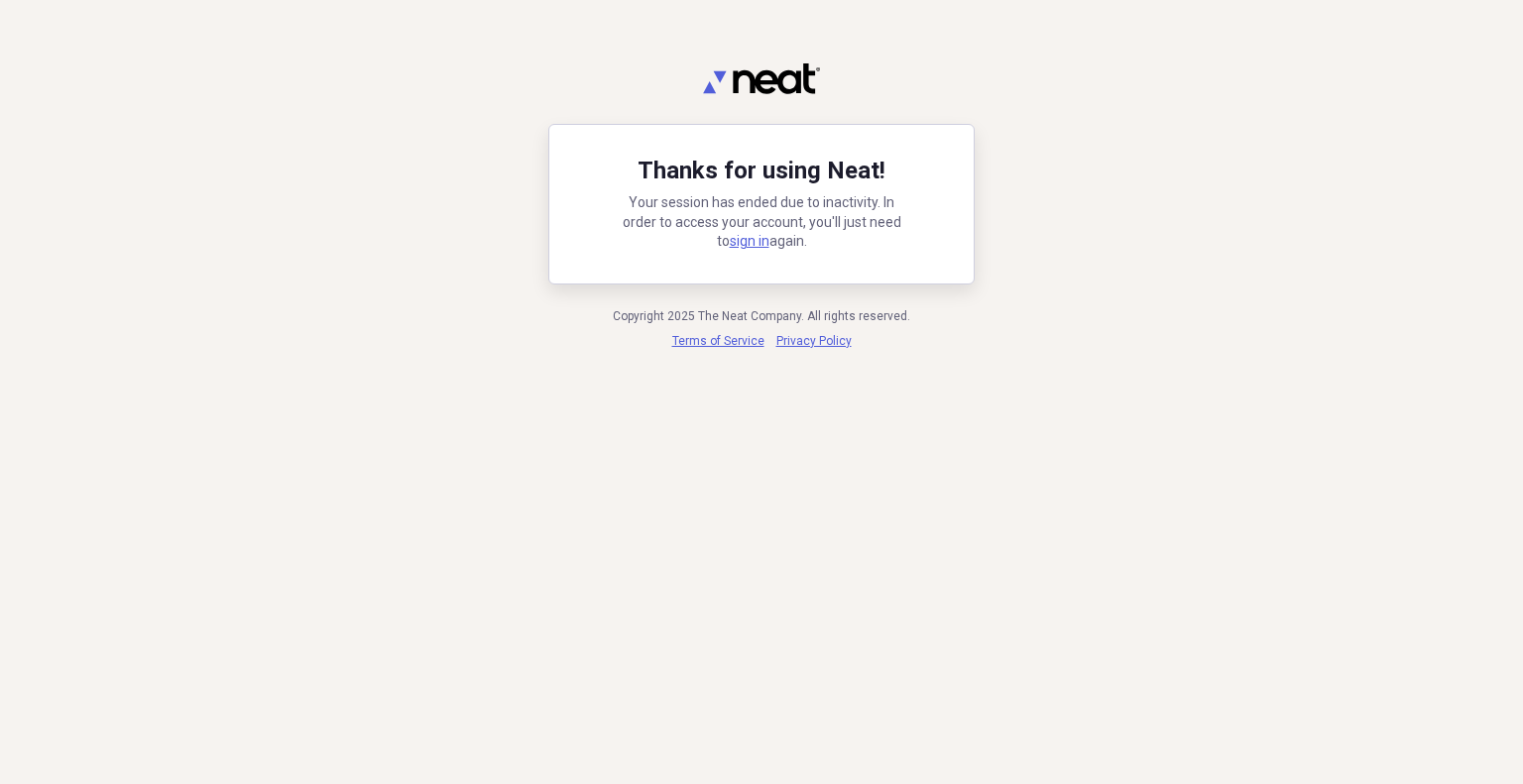 scroll, scrollTop: 0, scrollLeft: 0, axis: both 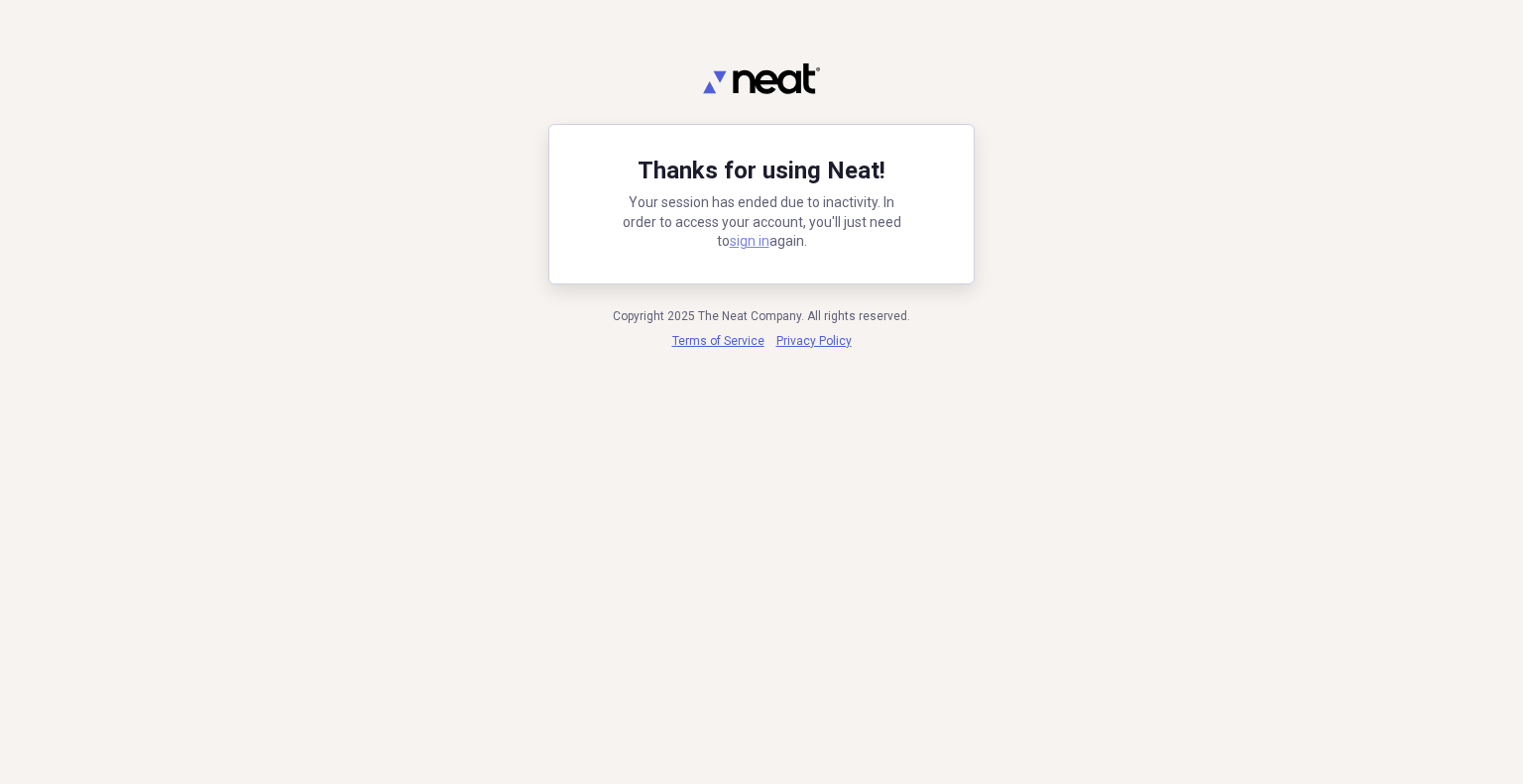 click on "sign in" at bounding box center (750, 241) 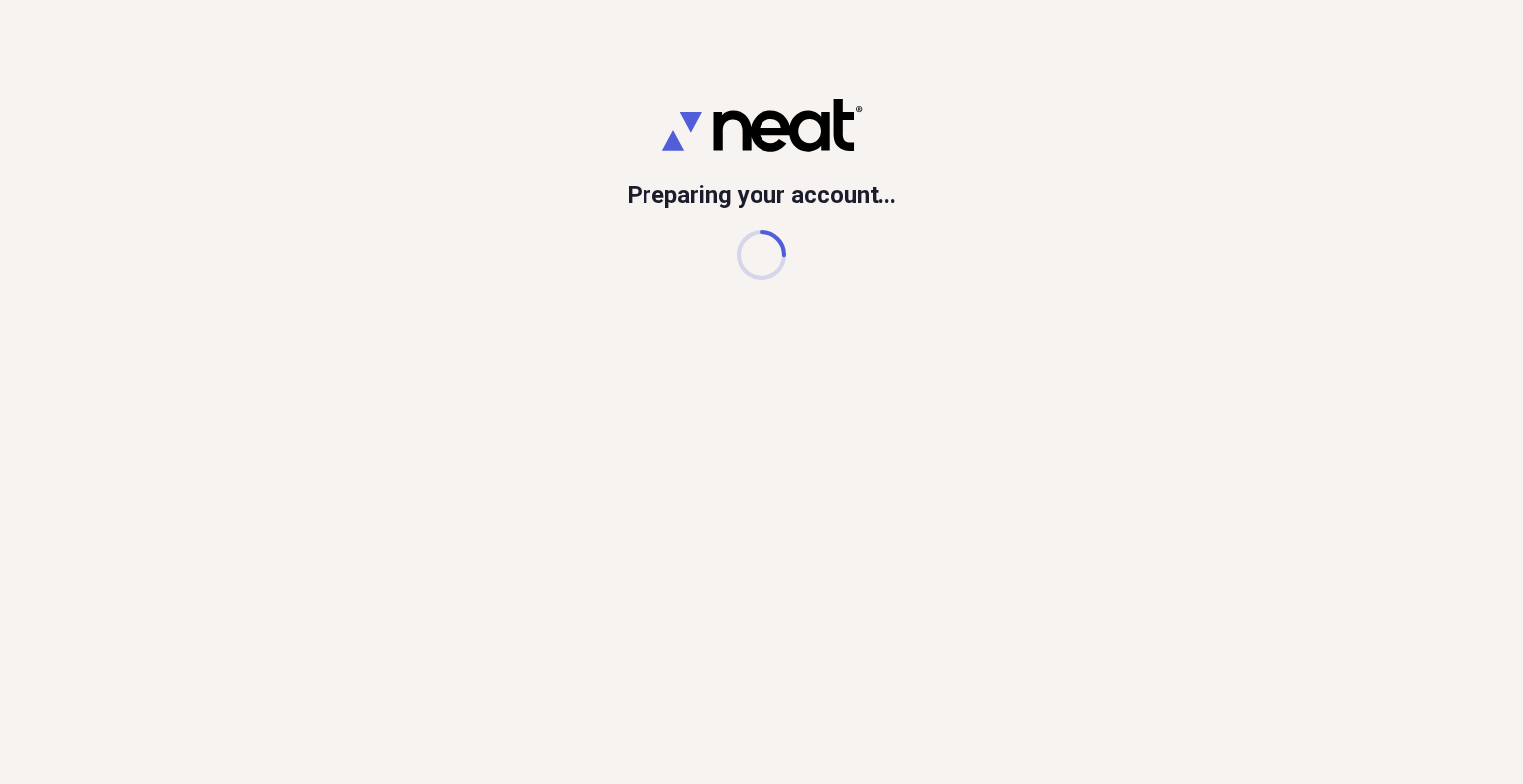 scroll, scrollTop: 0, scrollLeft: 0, axis: both 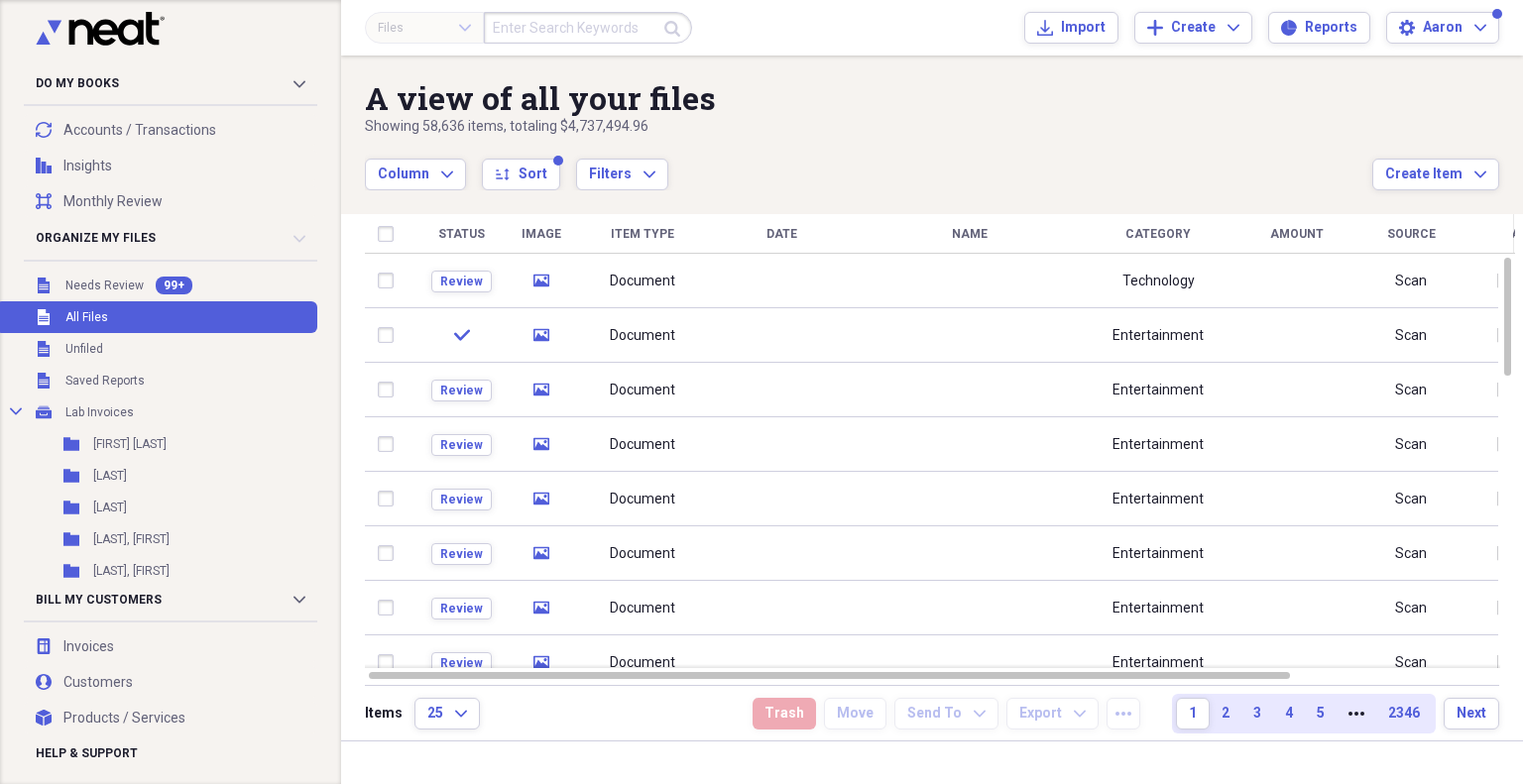 click at bounding box center (588, 28) 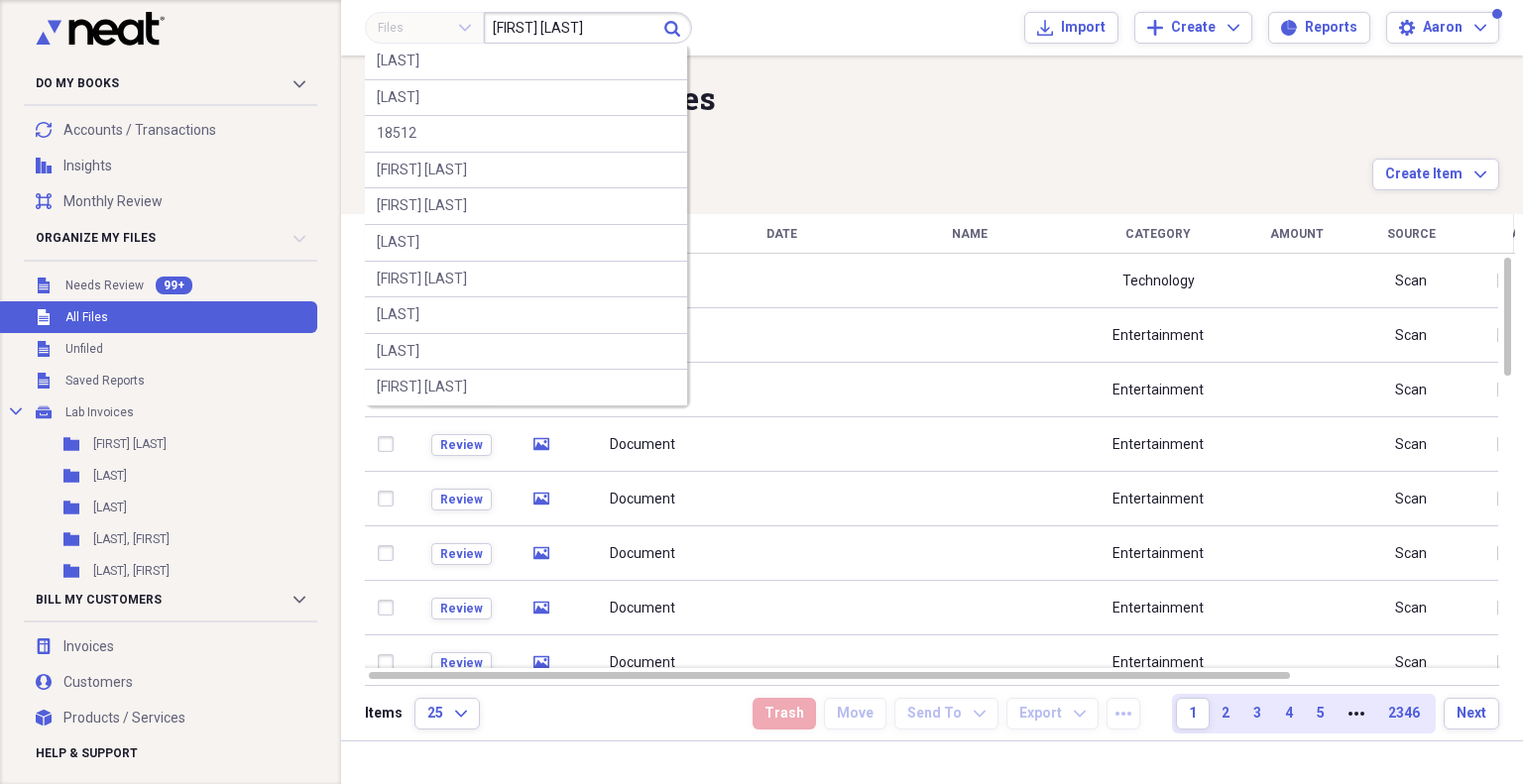 type on "[FIRST] [LAST]" 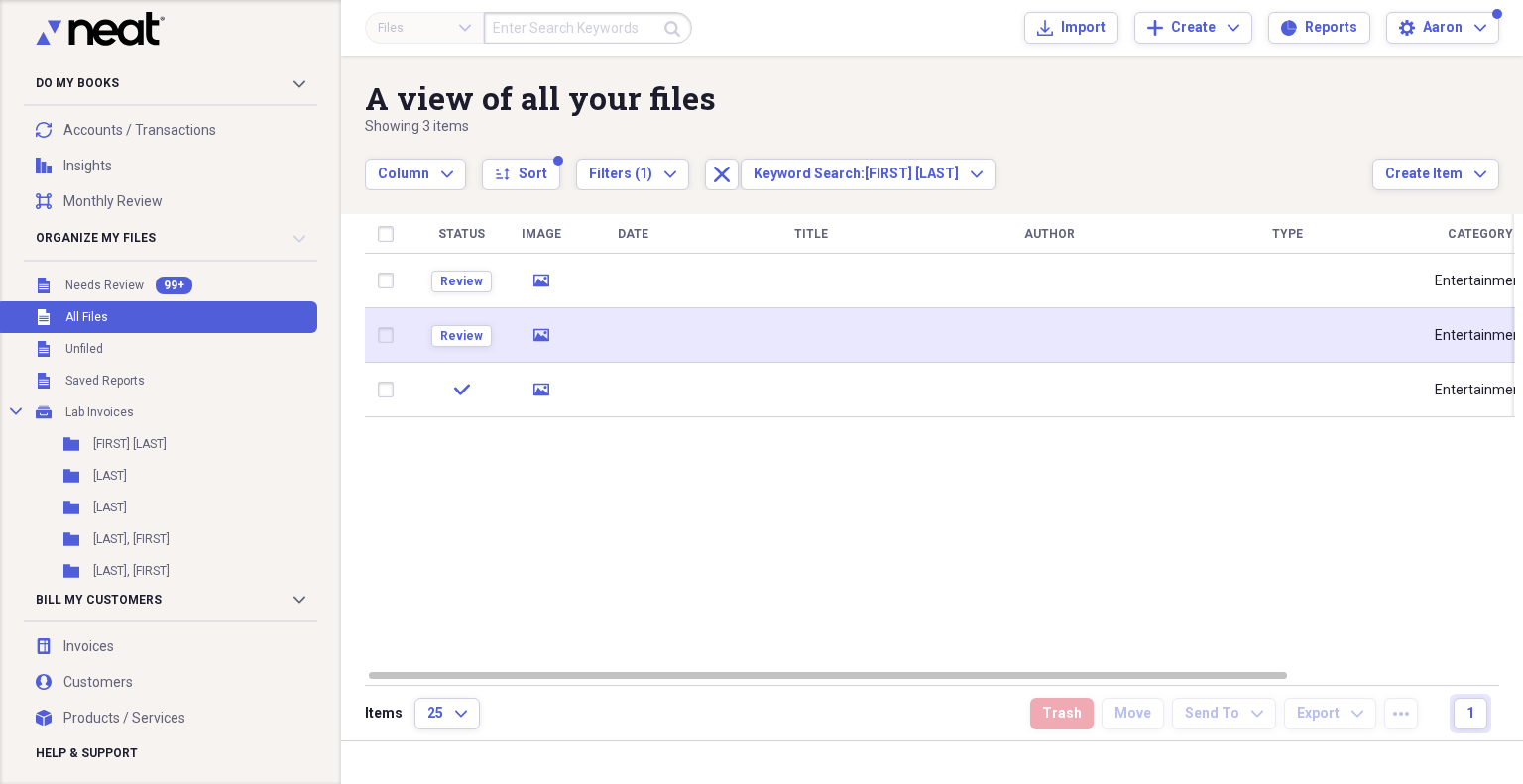 click at bounding box center (811, 335) 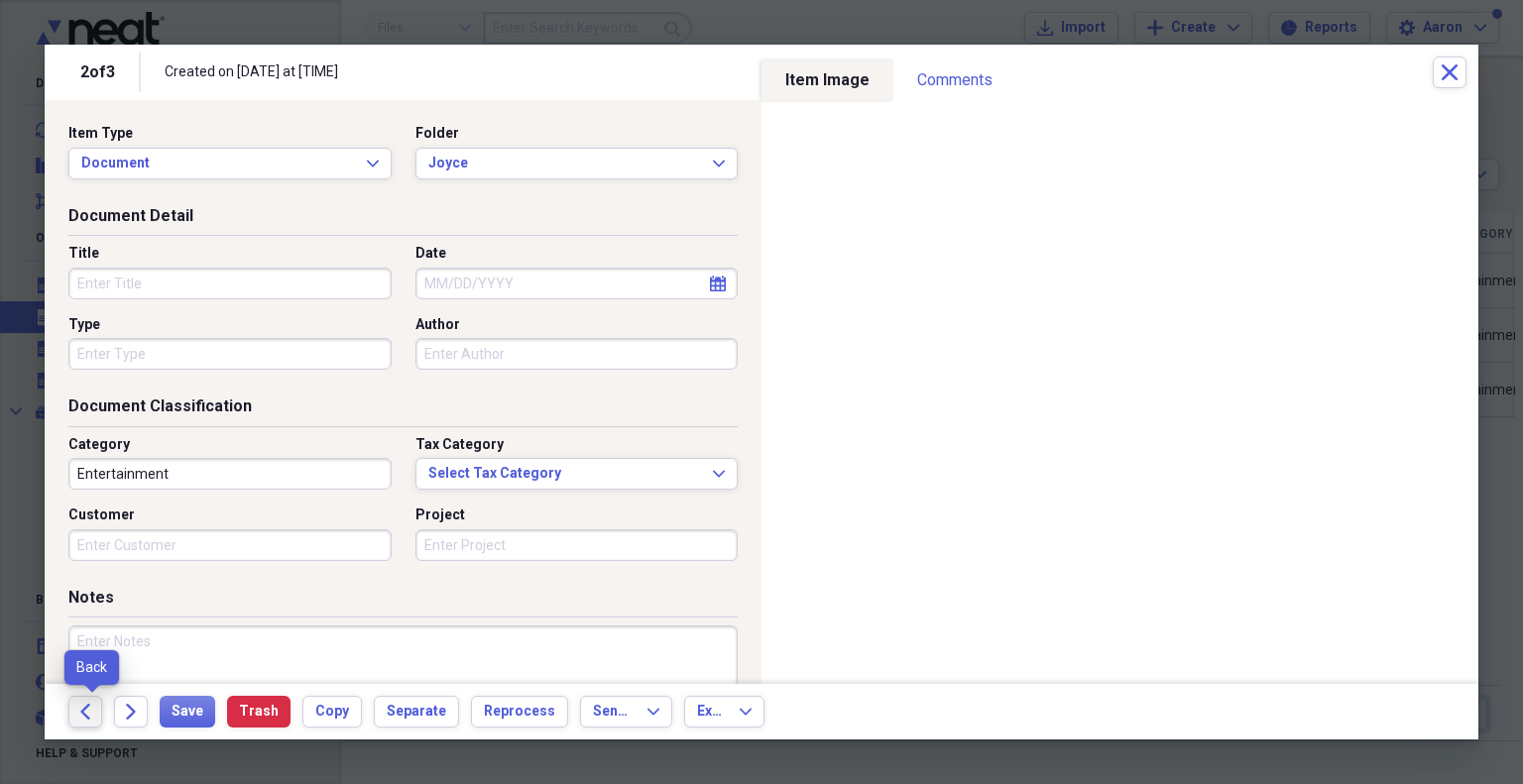 click on "Back" 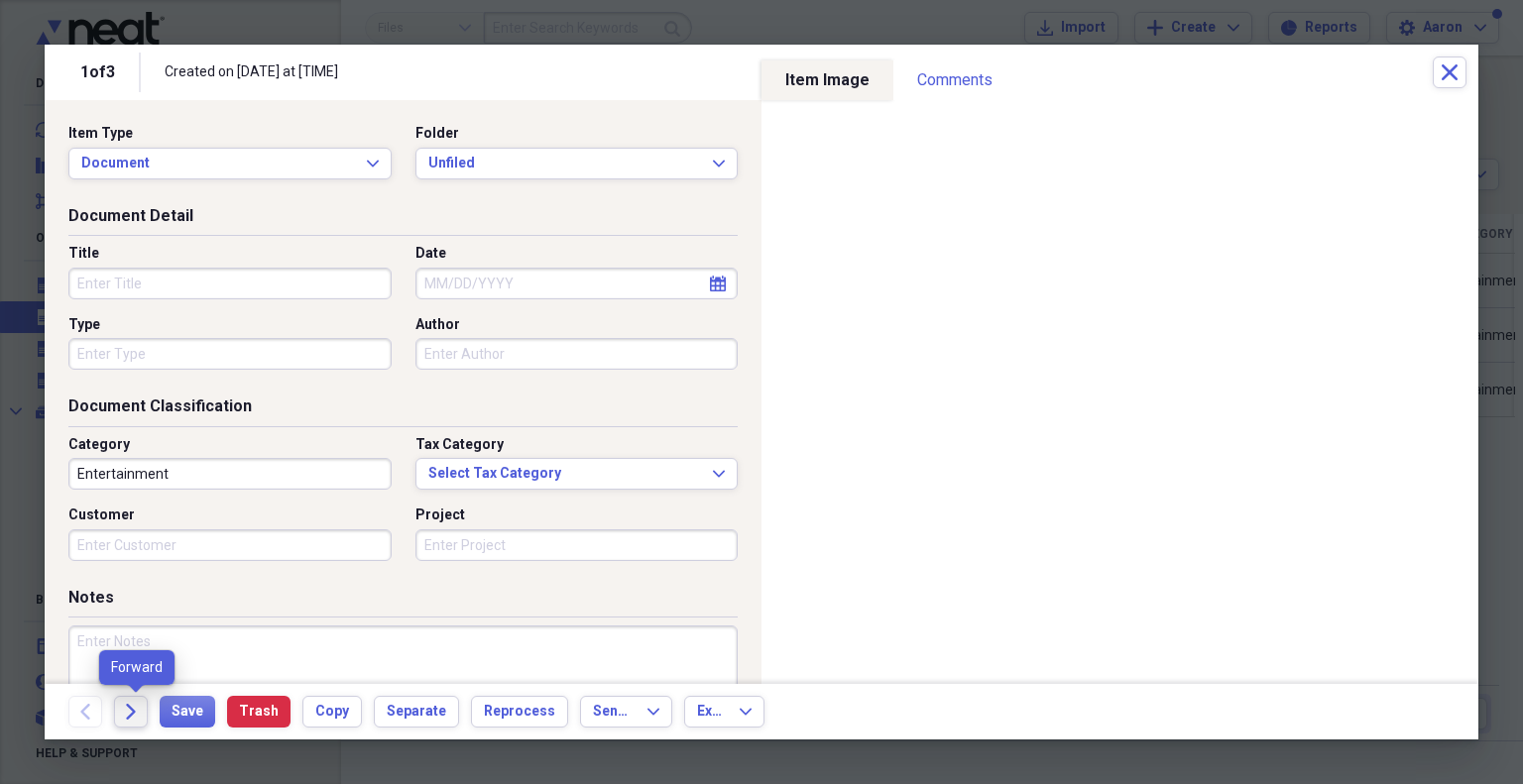 click on "Forward" at bounding box center [131, 712] 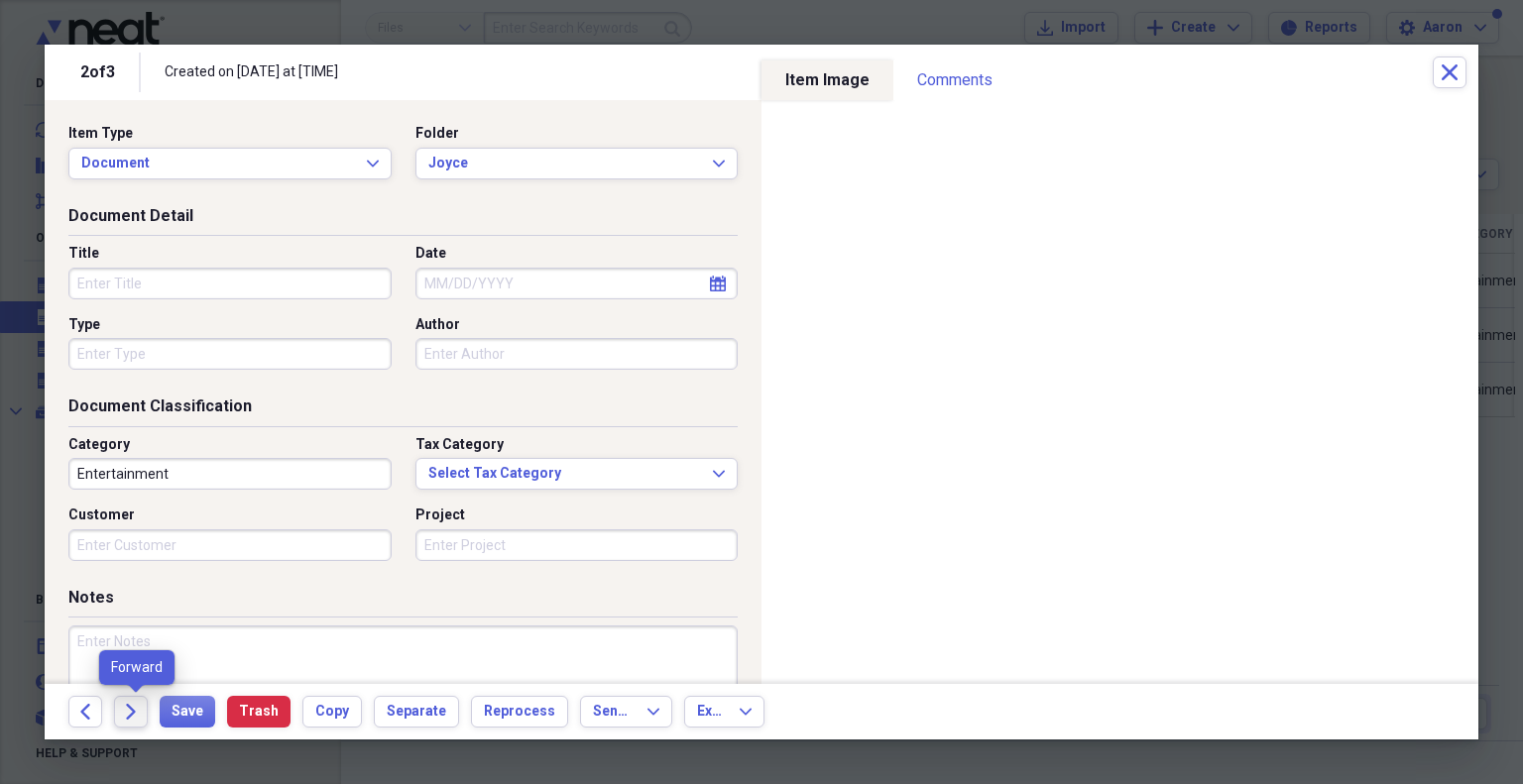 click on "Forward" at bounding box center (131, 712) 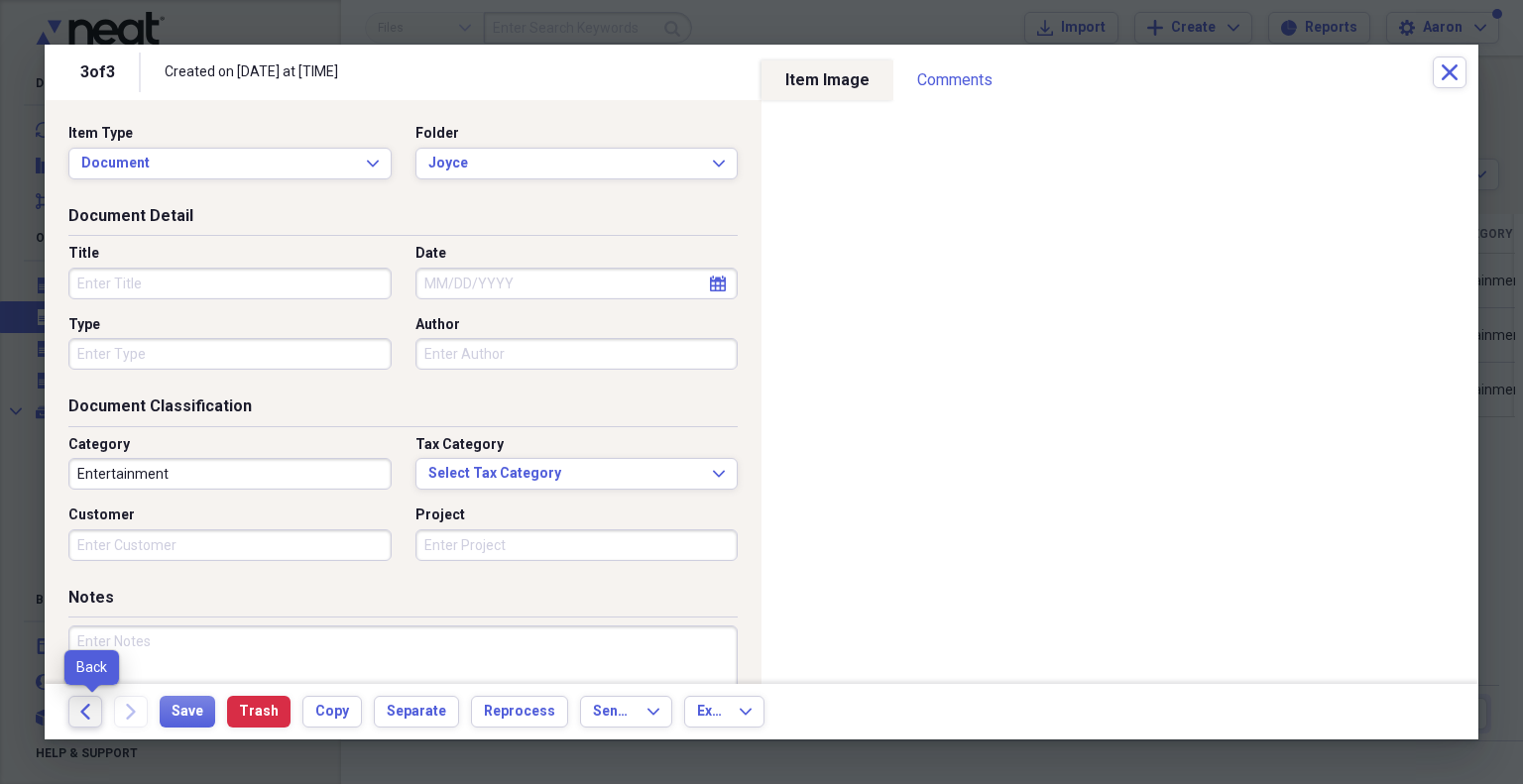 click on "Back" 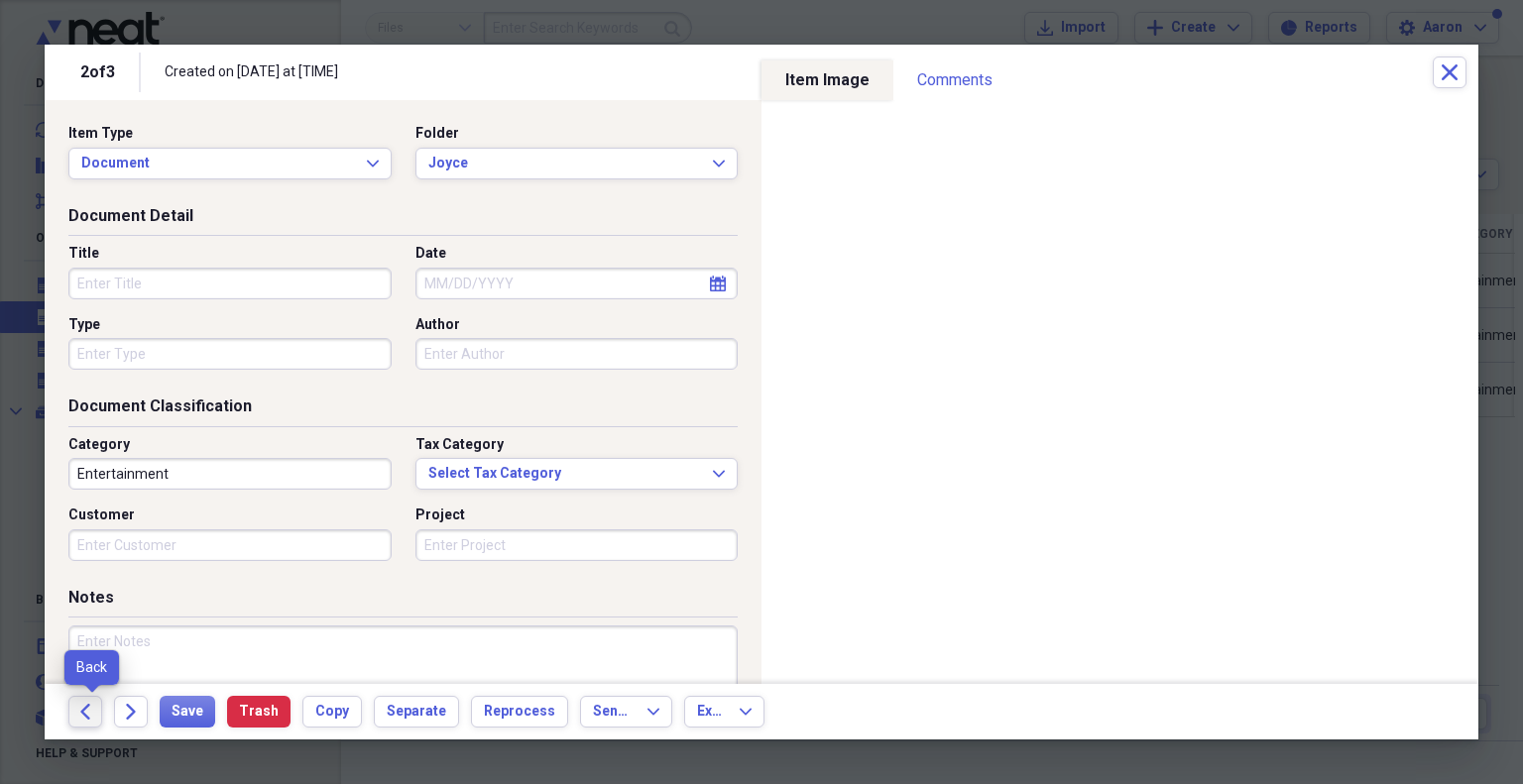 click on "Back" 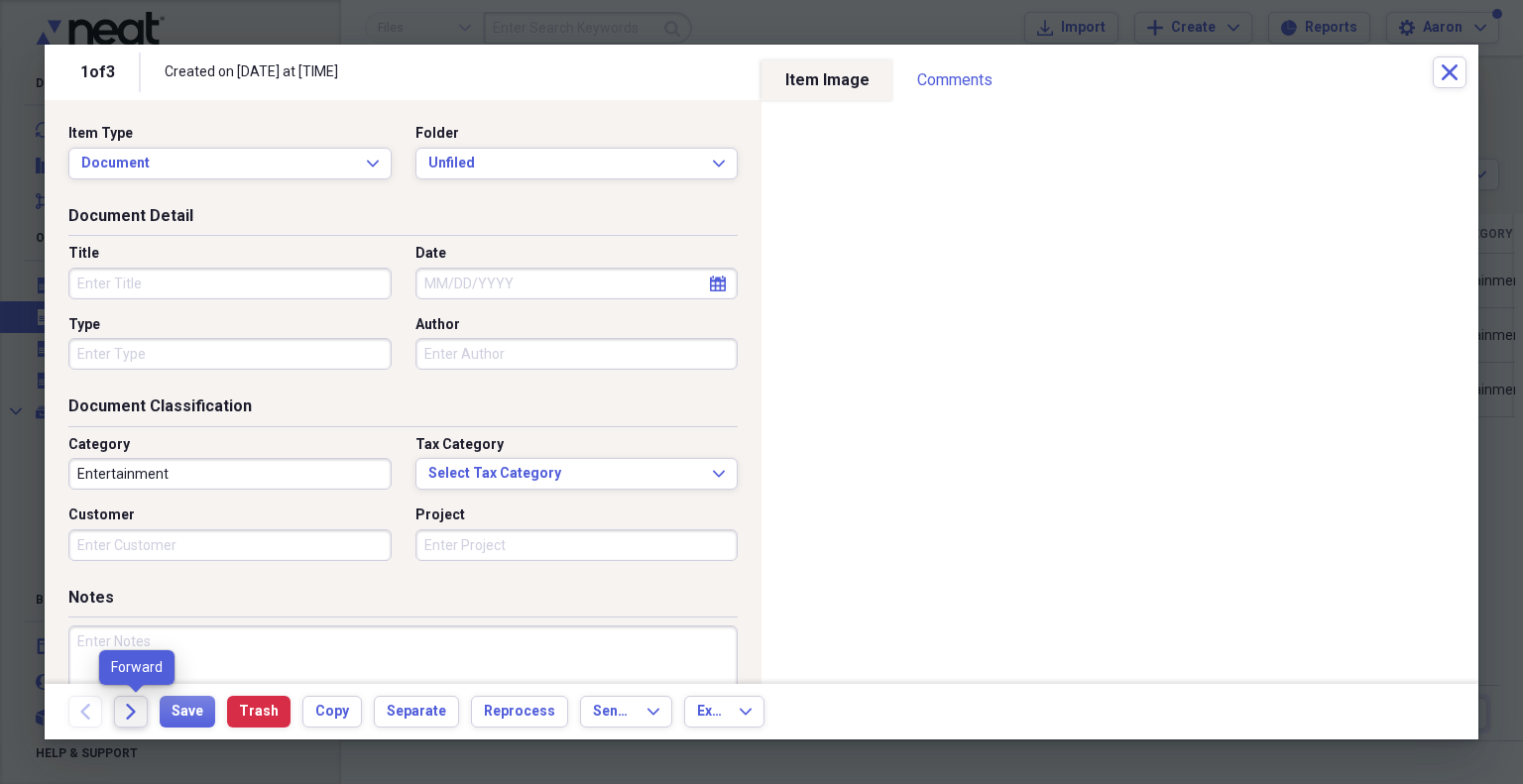 click on "Forward" 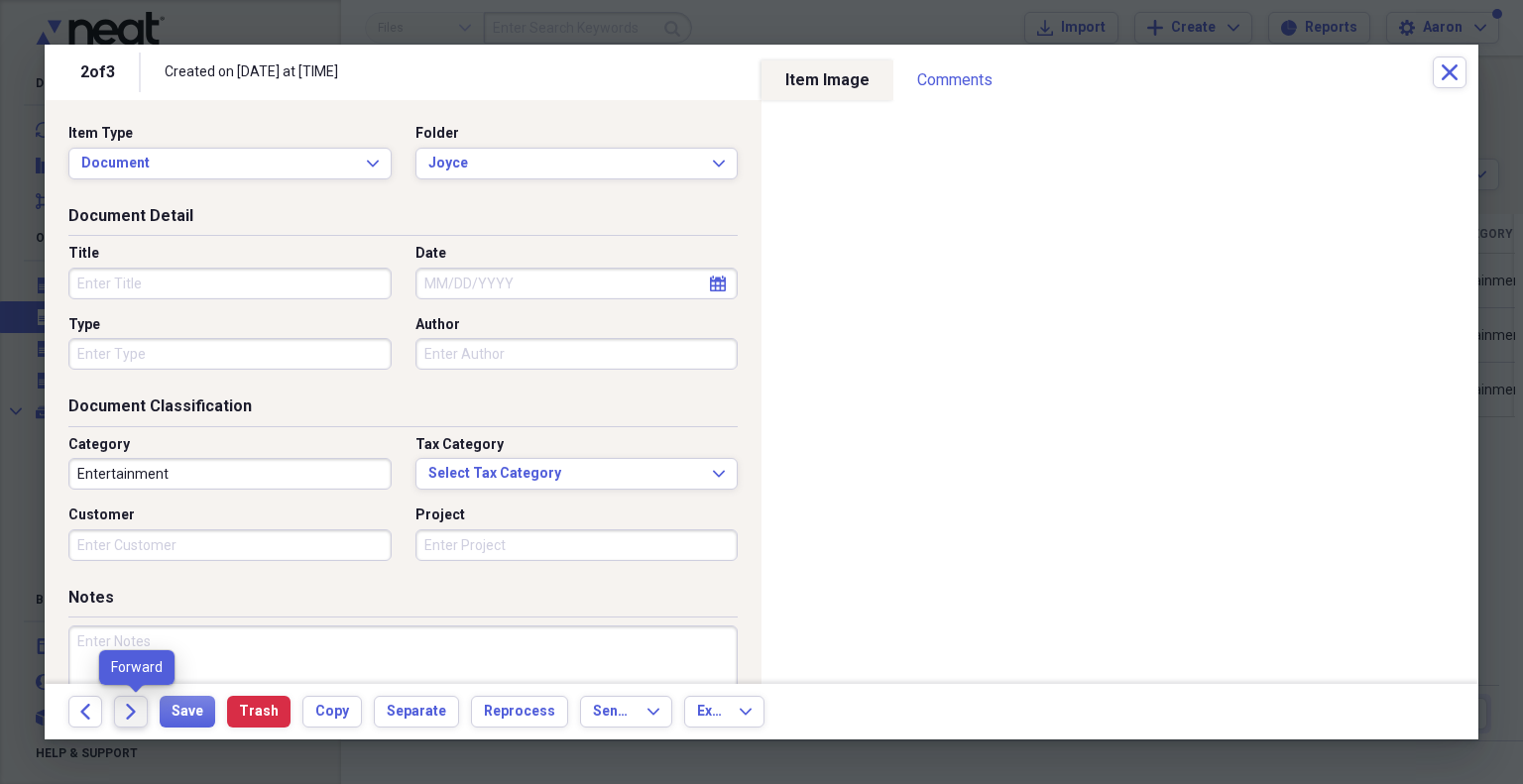 click on "Forward" 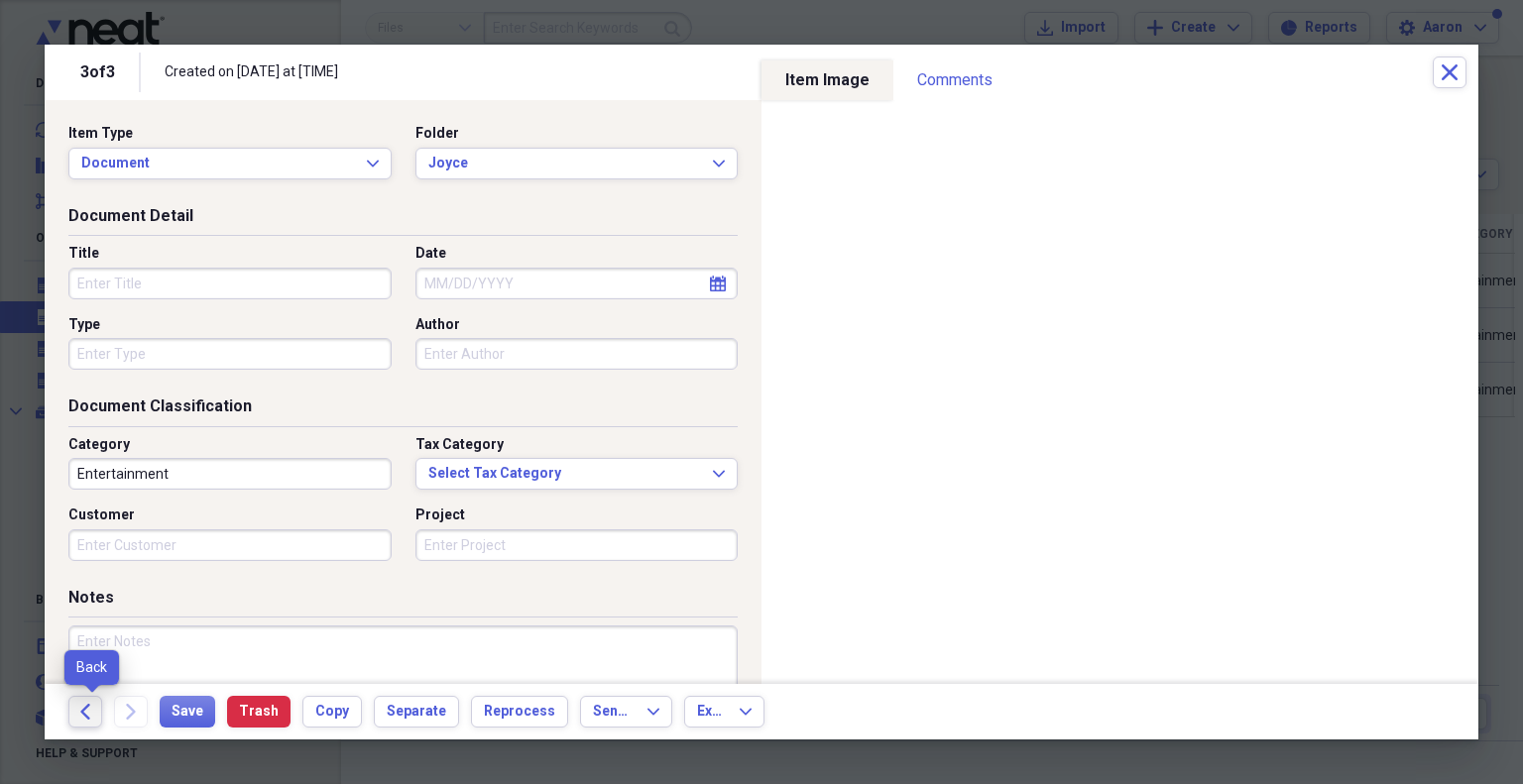click on "Back" at bounding box center (85, 712) 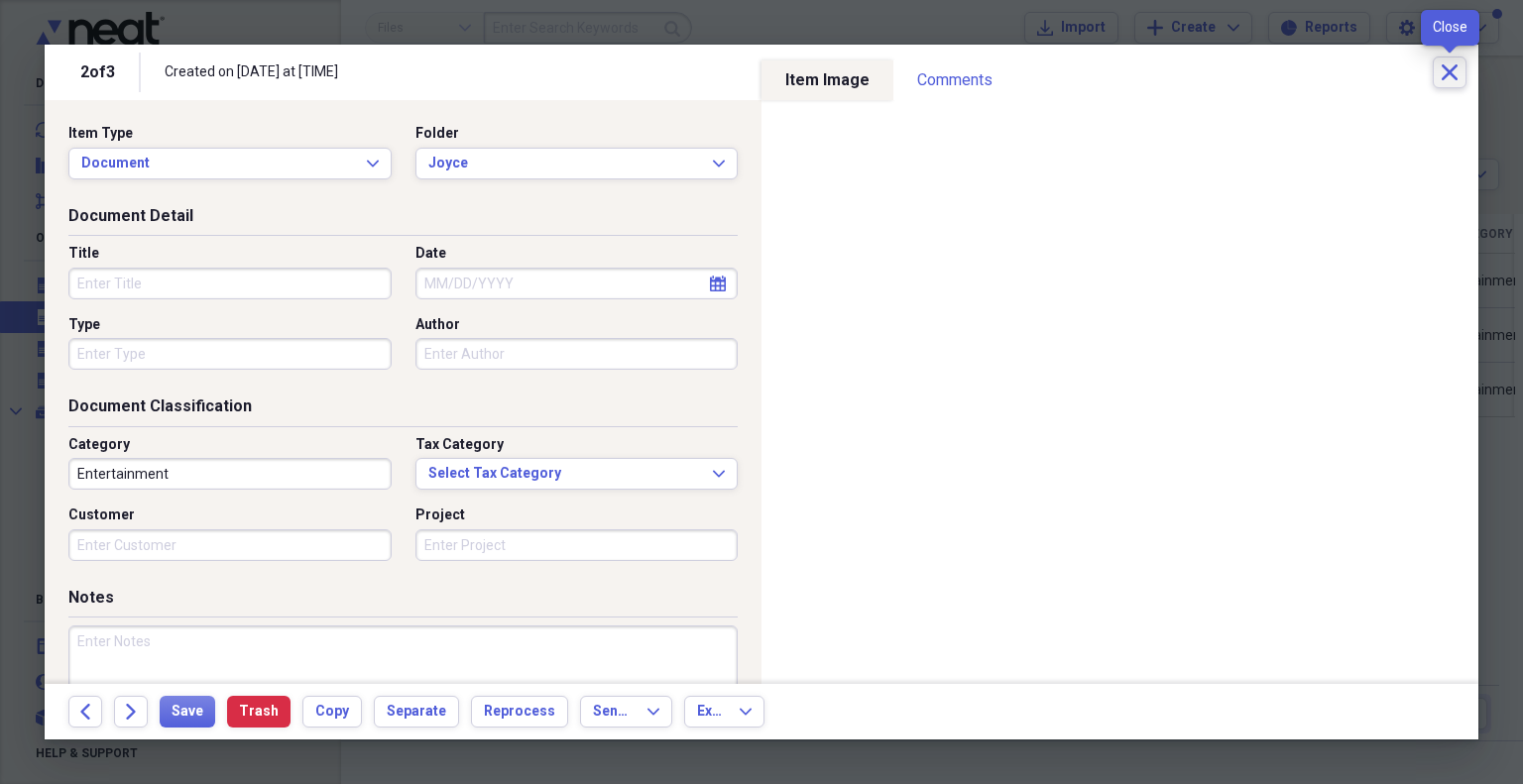 click on "Close" 